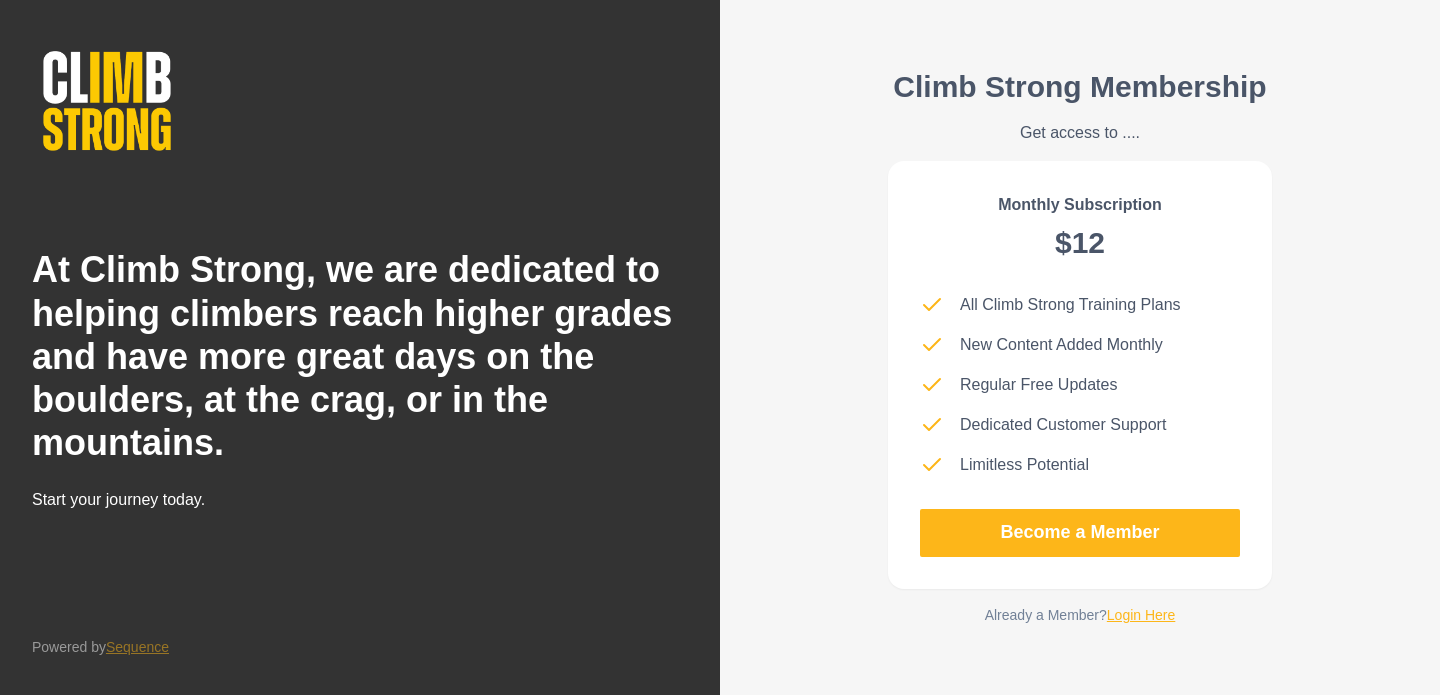 scroll, scrollTop: 0, scrollLeft: 0, axis: both 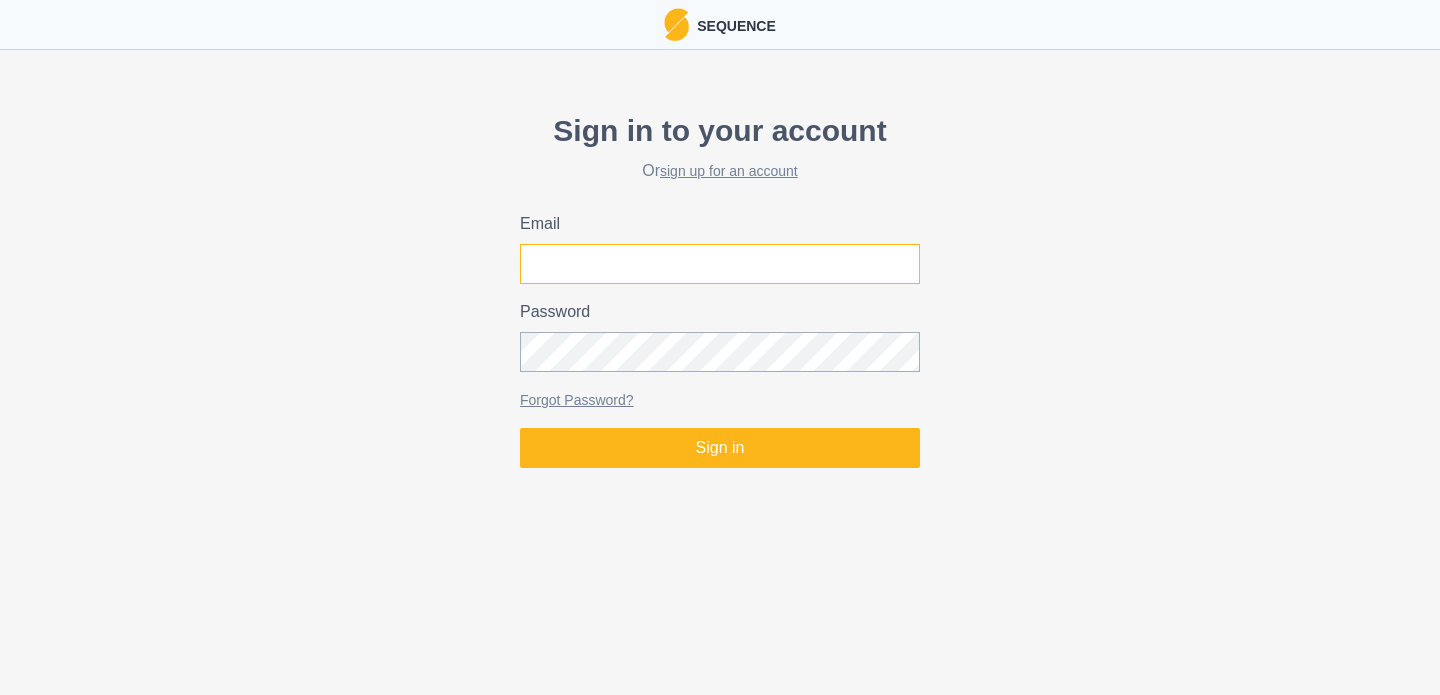 click on "Email" at bounding box center [720, 264] 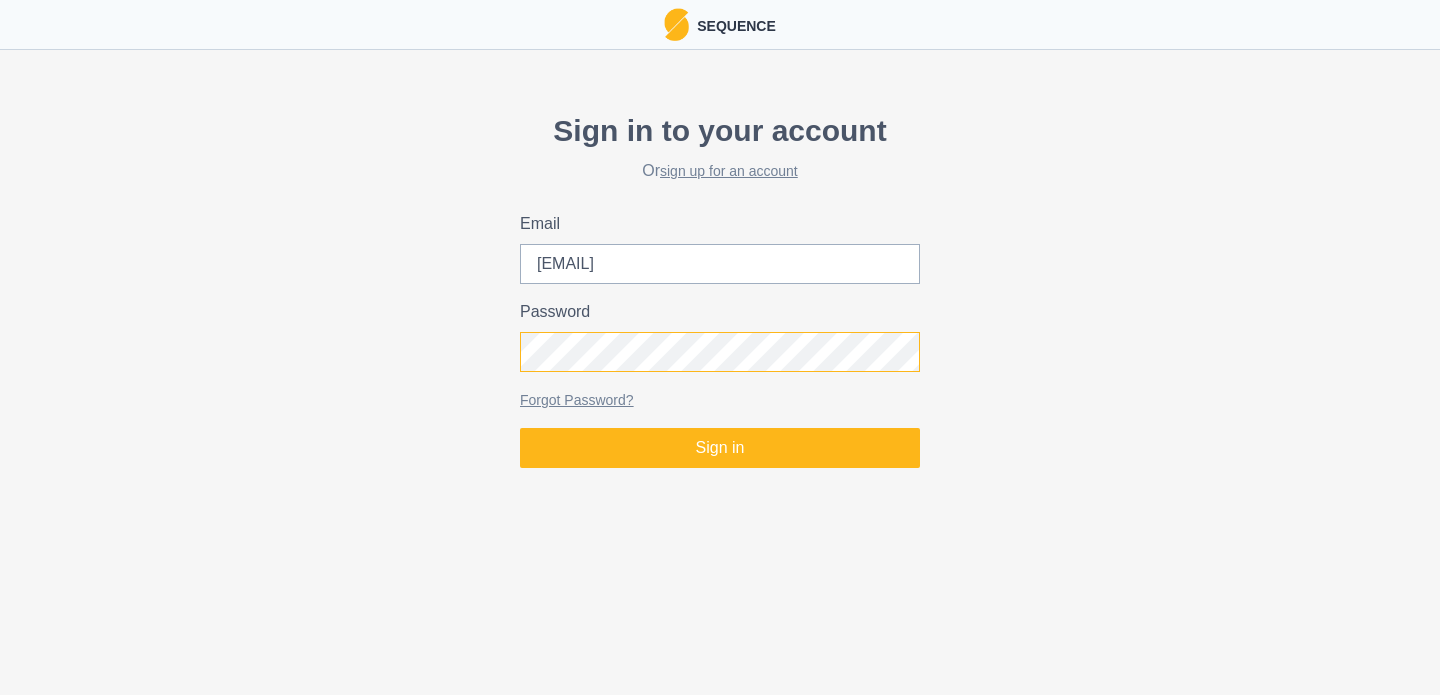 click on "Sign in" at bounding box center [720, 448] 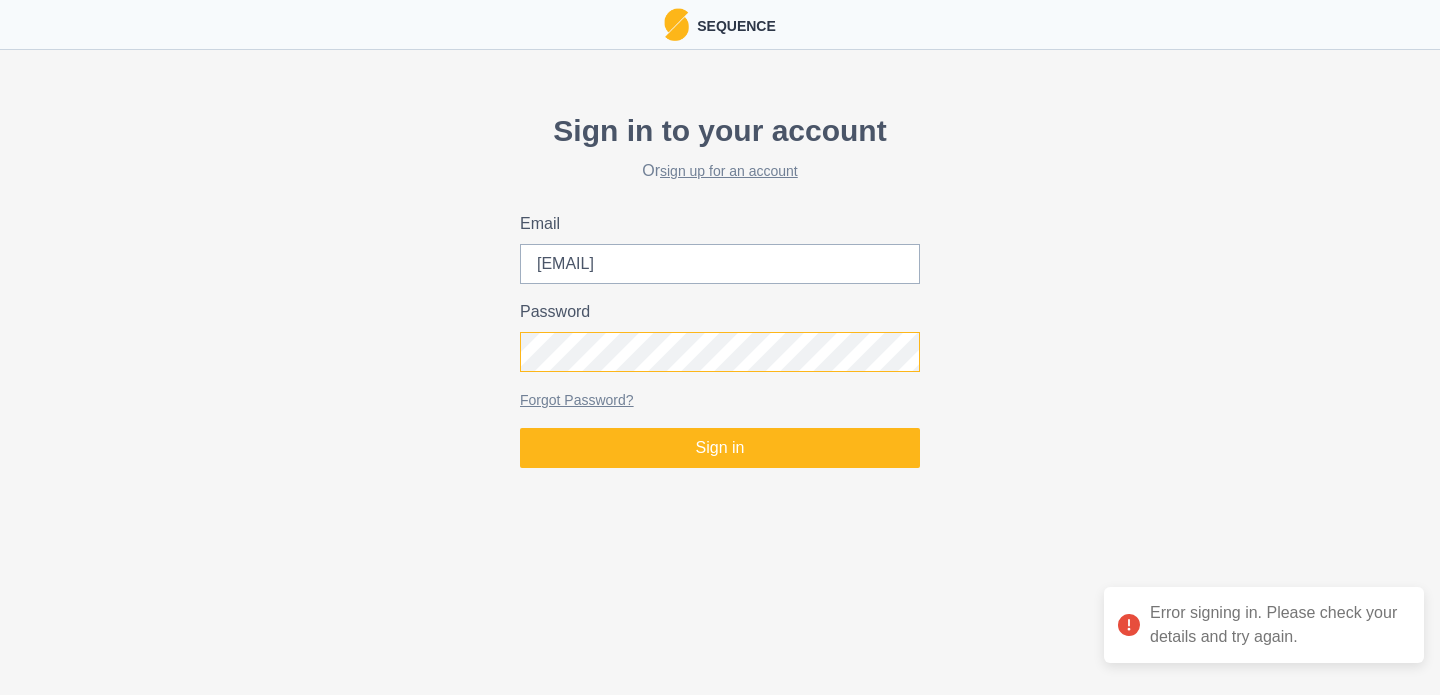 click on "Sign in" at bounding box center [720, 448] 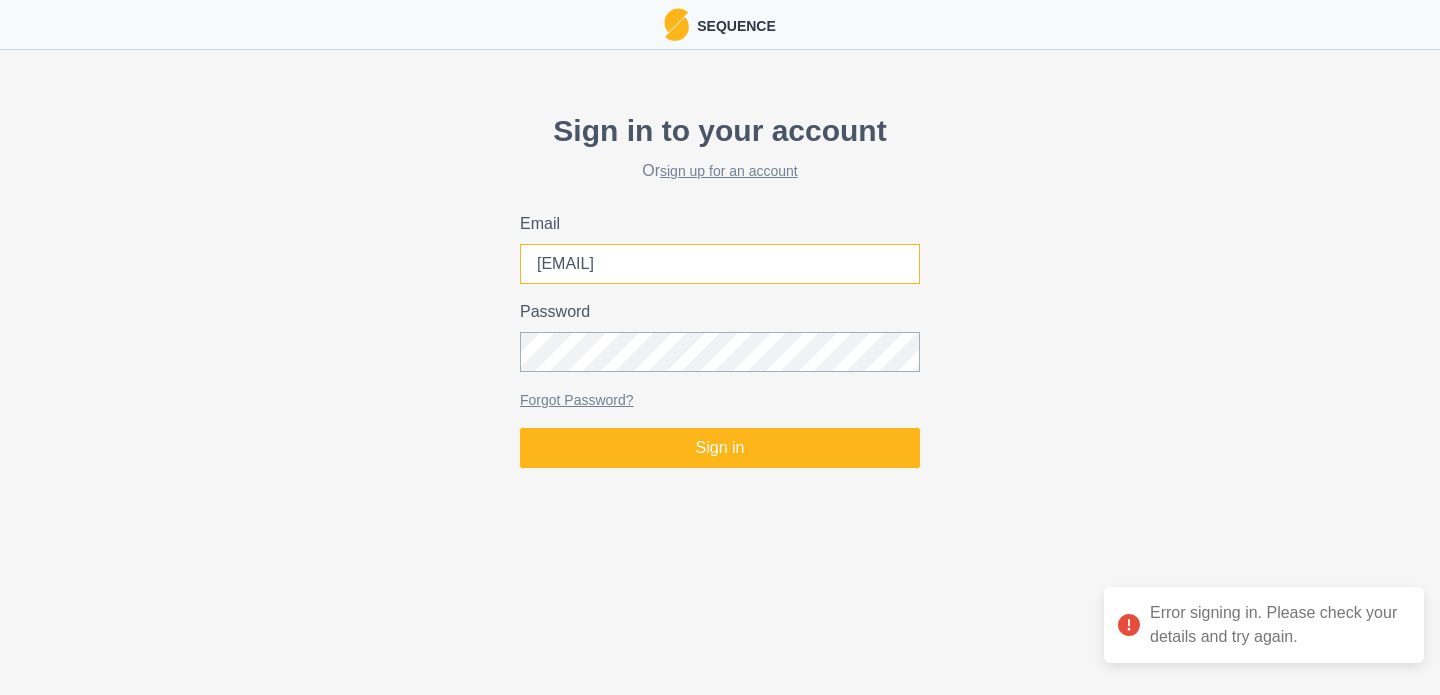 click on "[EMAIL]" at bounding box center (720, 264) 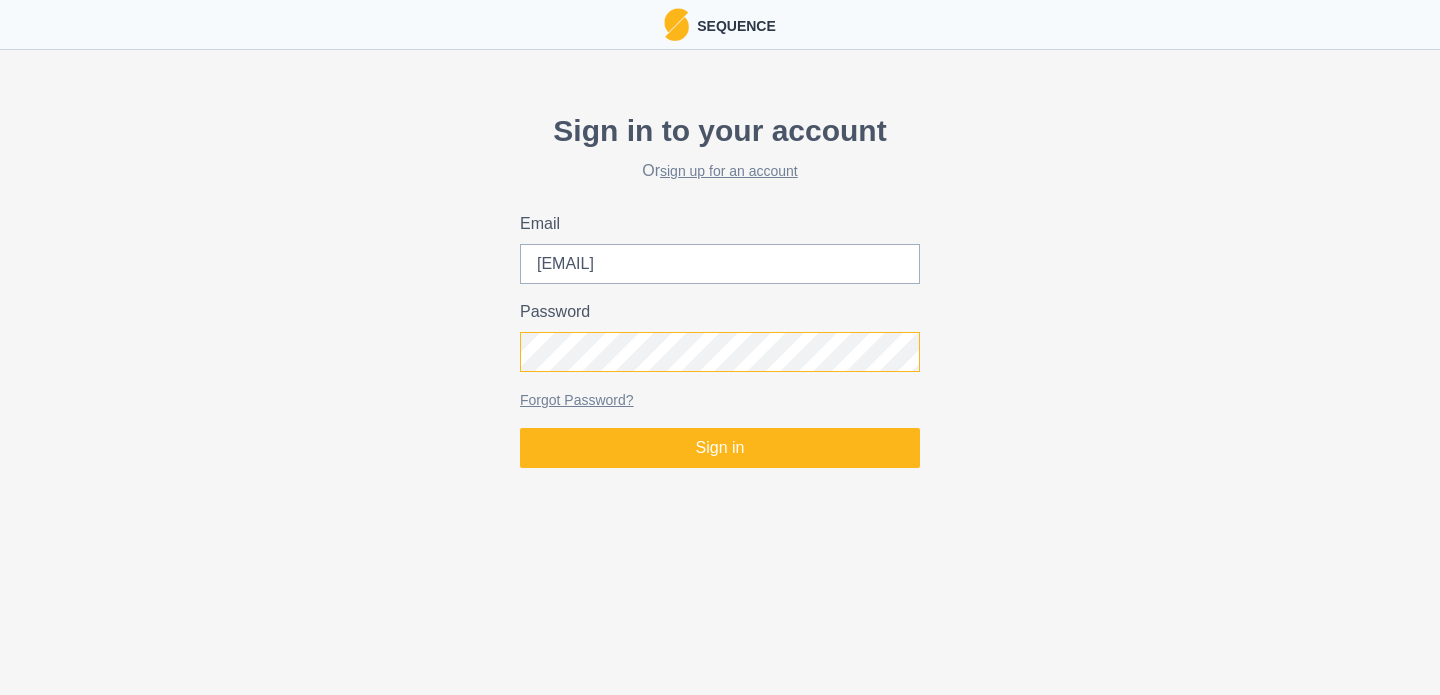 click on "Sign in" at bounding box center (720, 448) 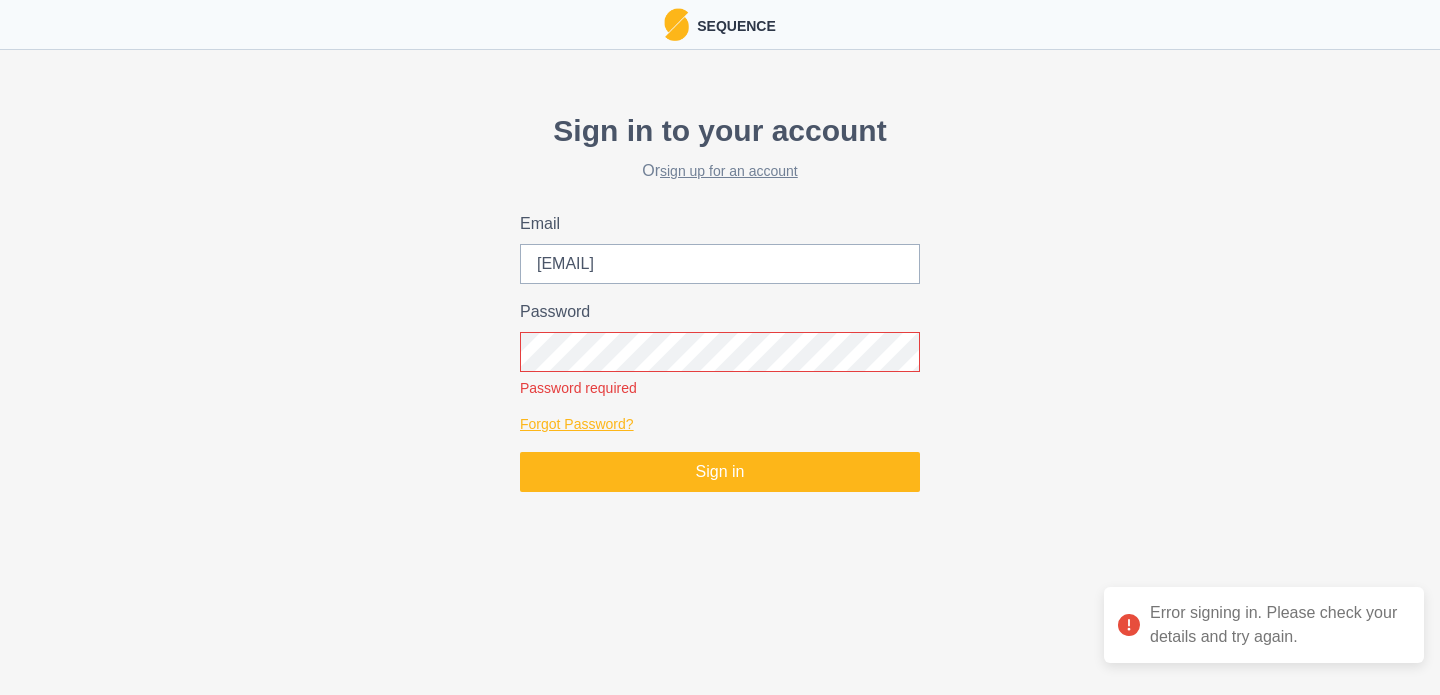 click on "Forgot Password?" at bounding box center (577, 424) 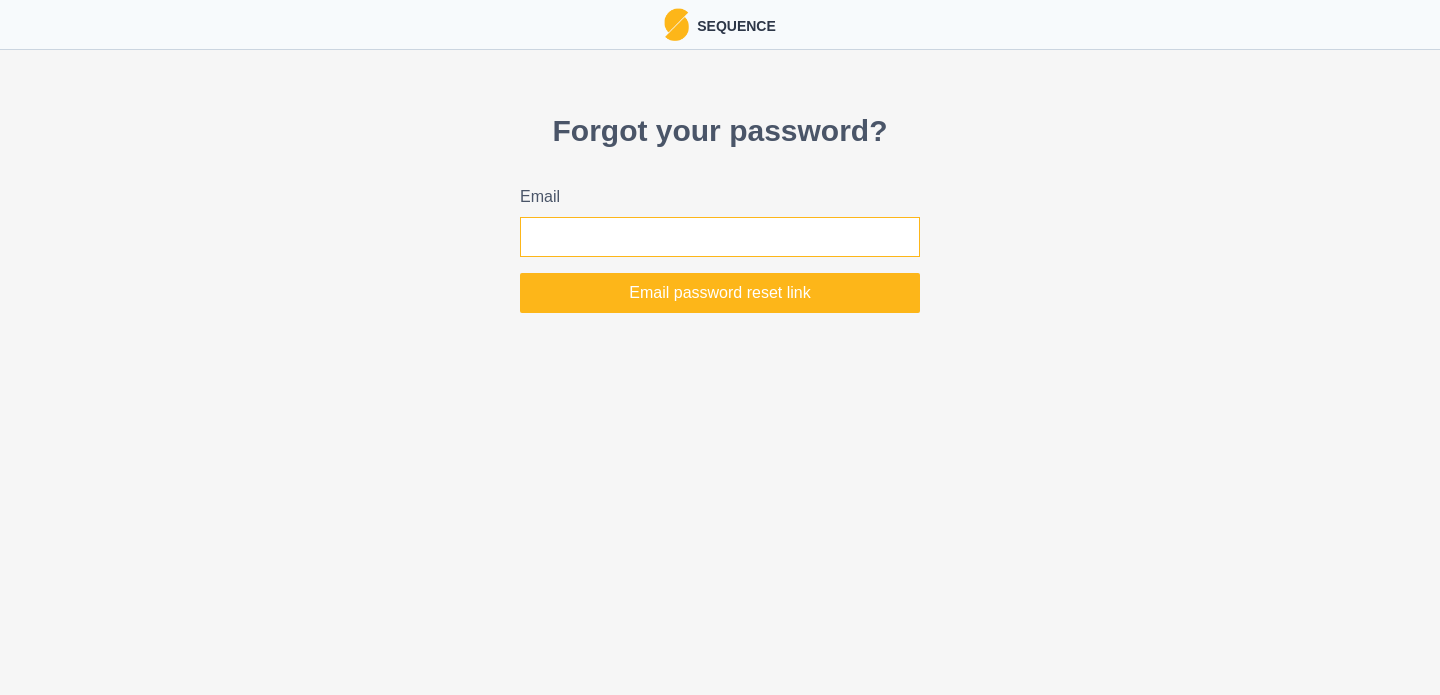 click on "Email" at bounding box center (720, 237) 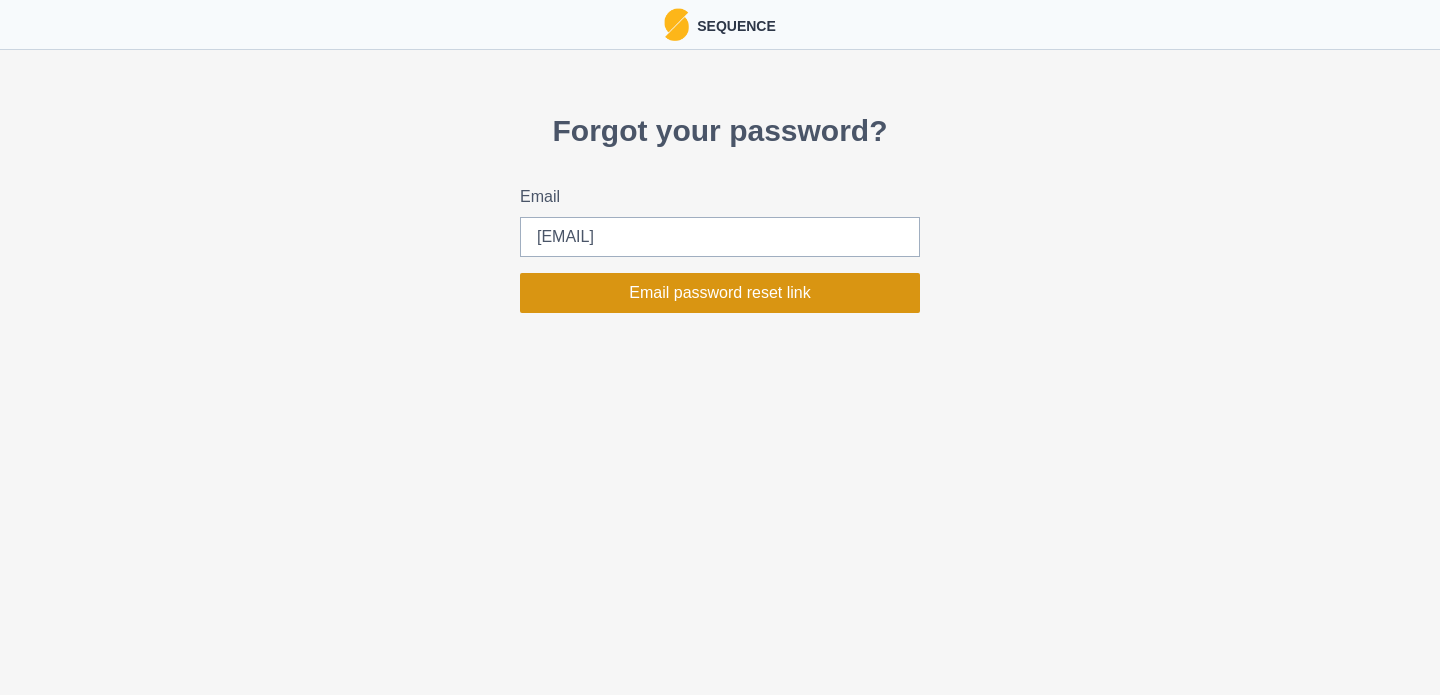 click on "Email password reset link" at bounding box center [720, 293] 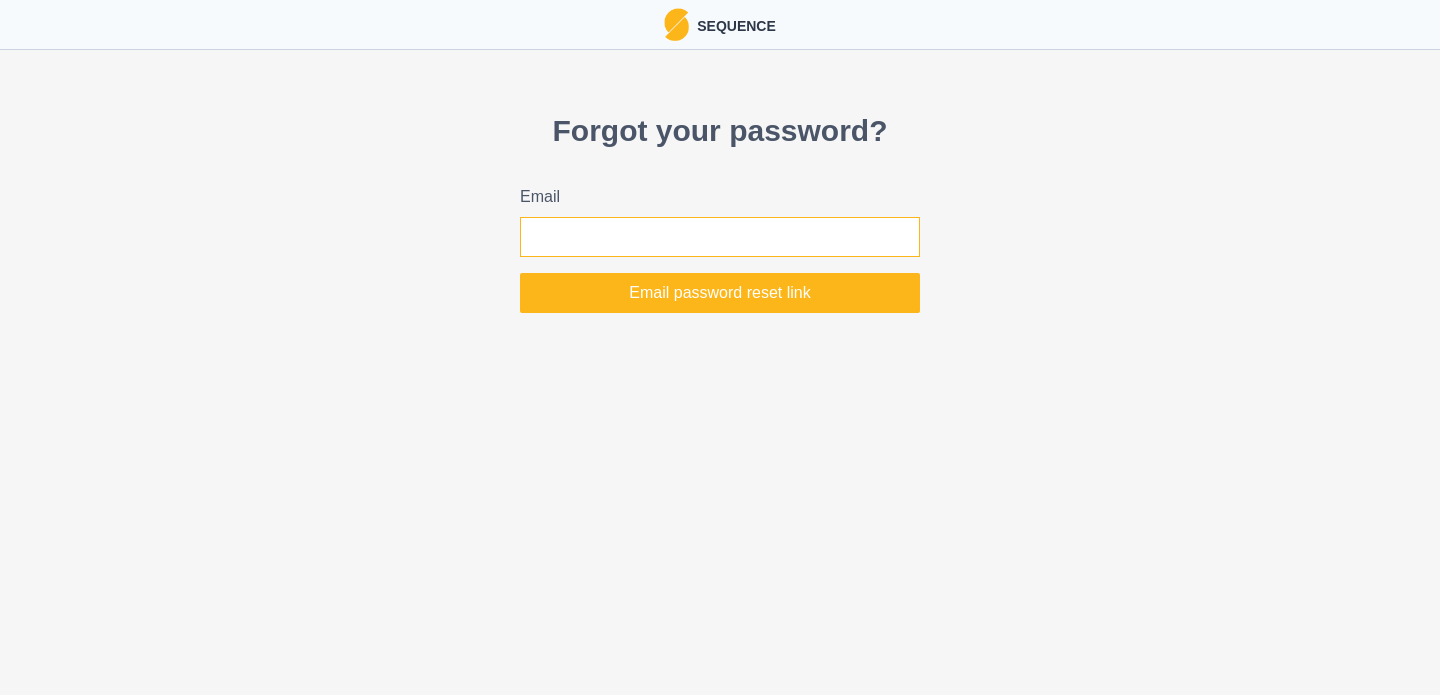click on "Email" at bounding box center (720, 237) 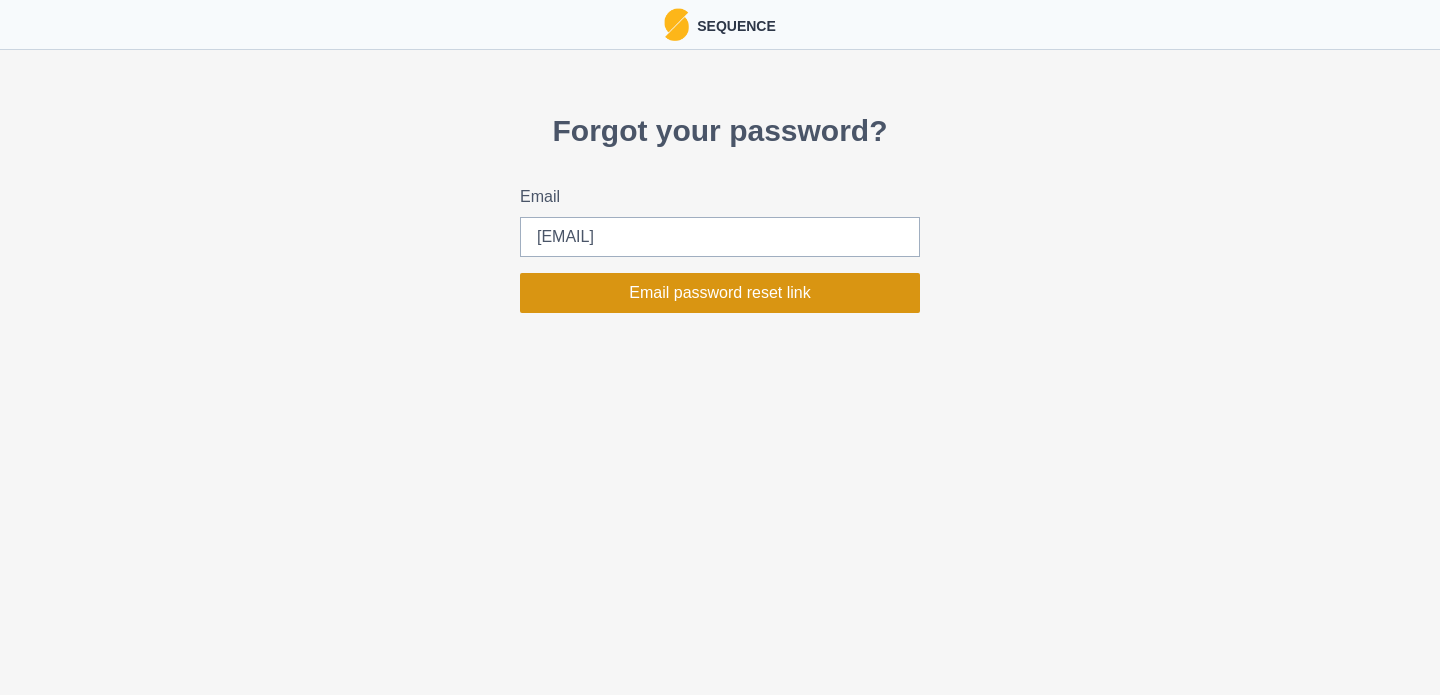 click on "Email password reset link" at bounding box center (720, 293) 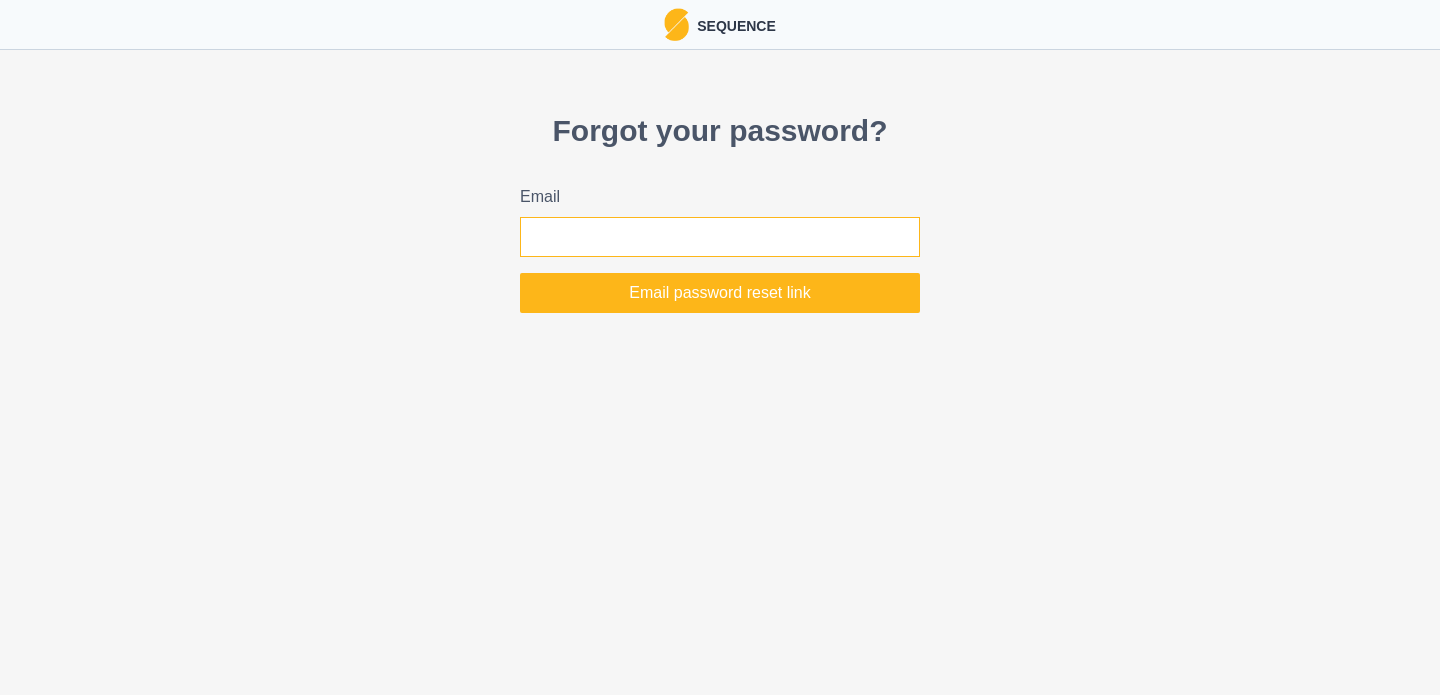 click on "Email" at bounding box center [720, 237] 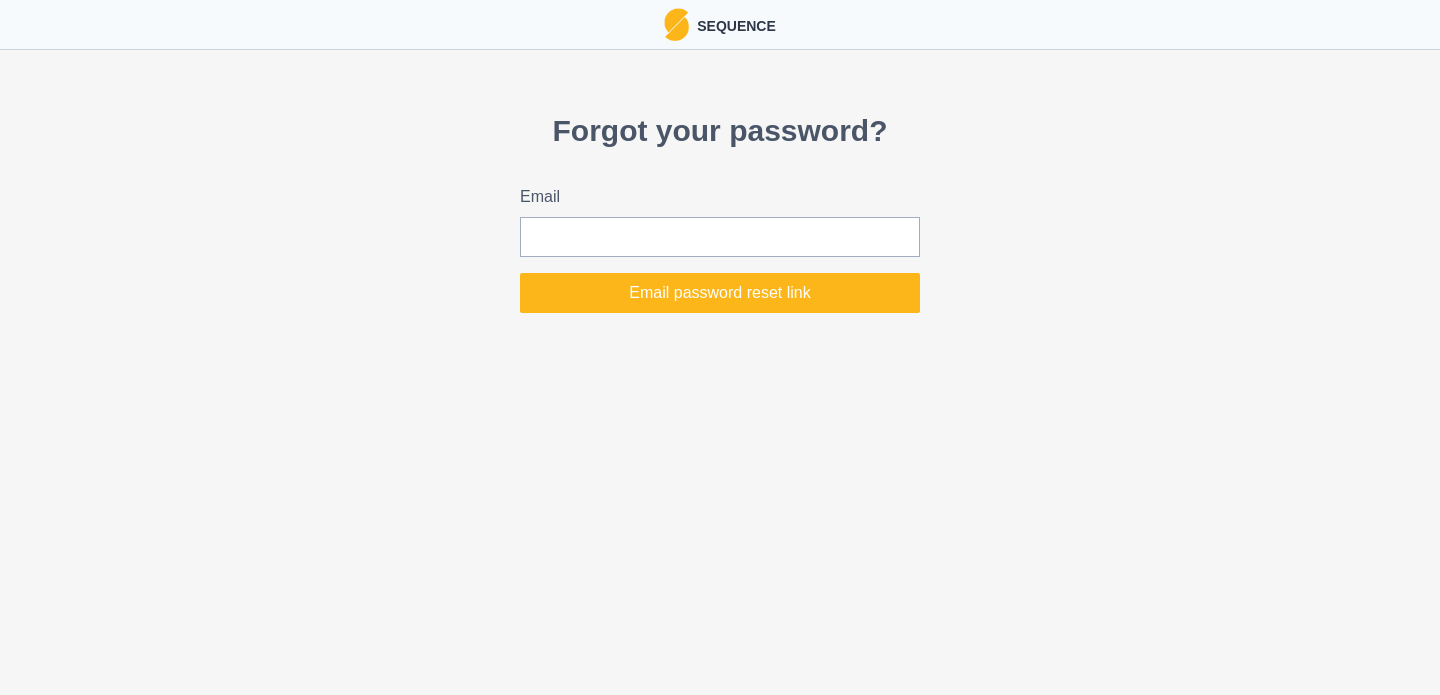 click on "Forgot your password?" at bounding box center [720, 130] 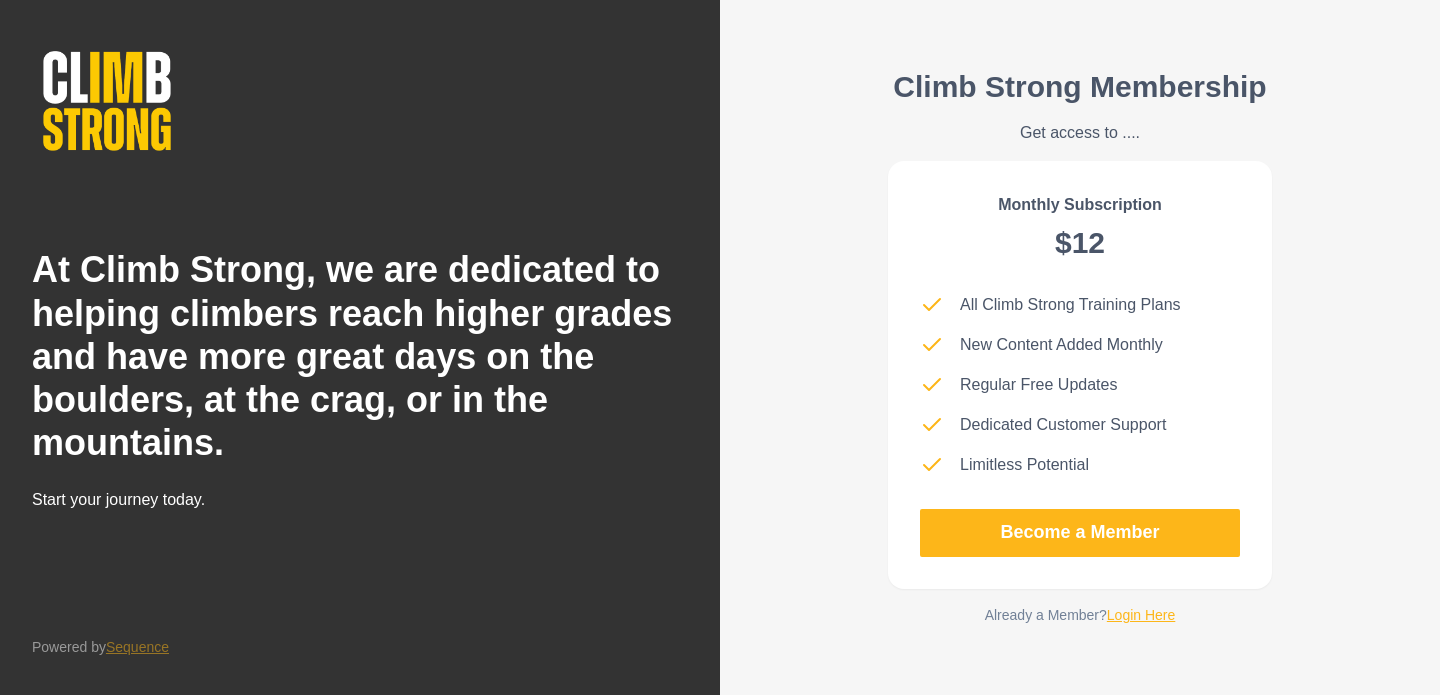 click on "Already a Member?  Login Here" at bounding box center [1080, 615] 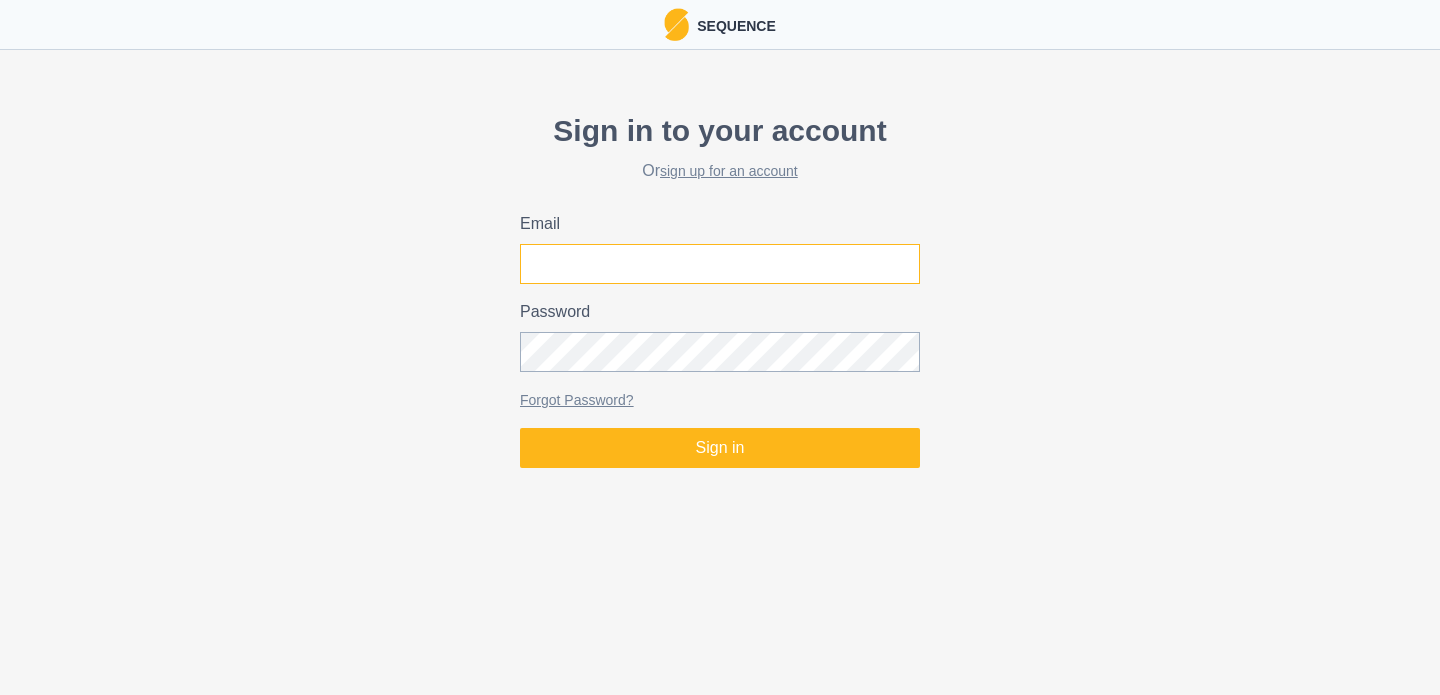 click on "Email" at bounding box center [720, 264] 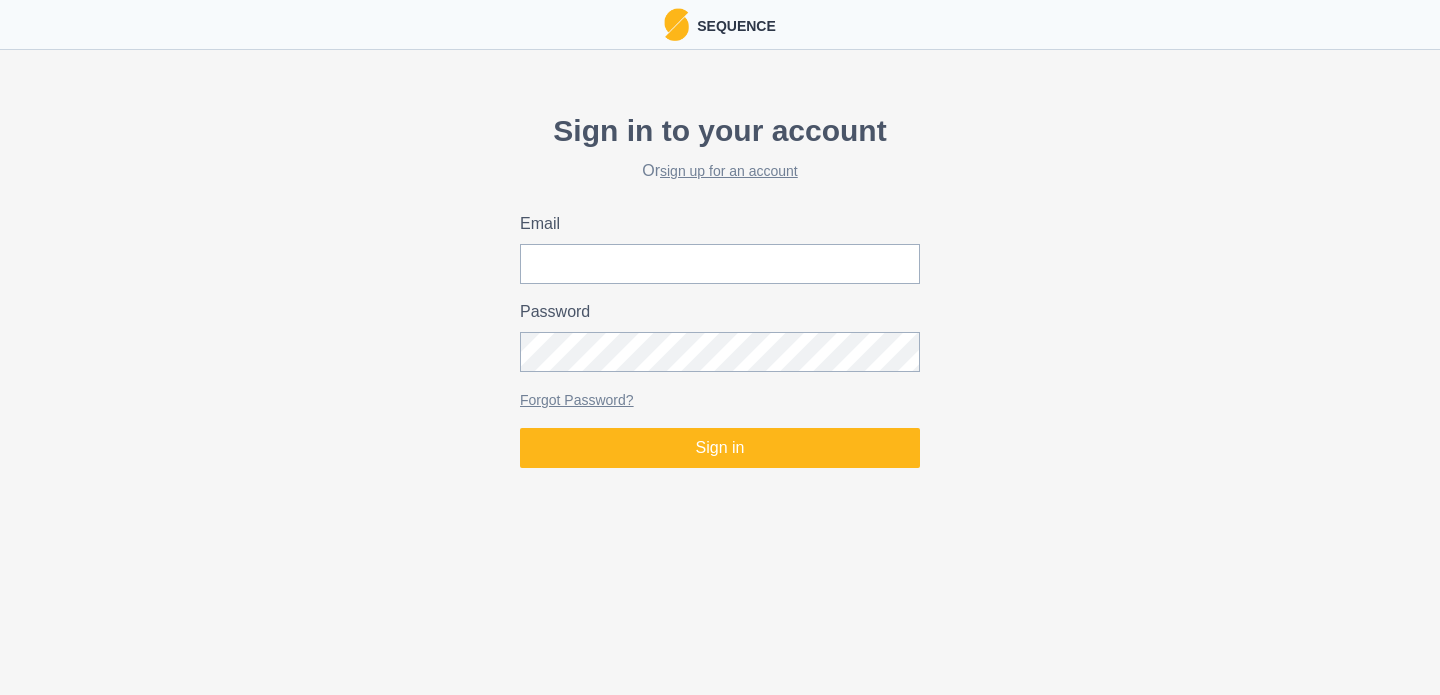 click on "Forgot Password?" at bounding box center [720, 400] 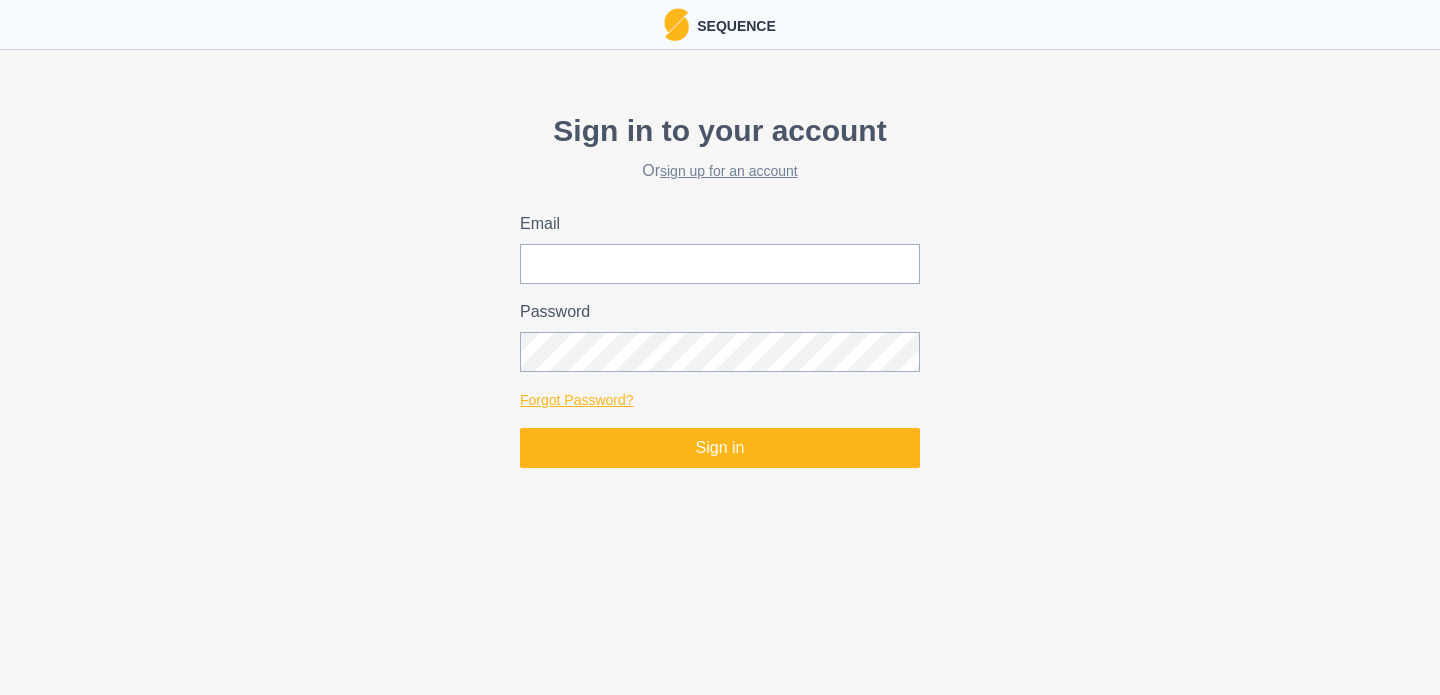 click on "Forgot Password?" at bounding box center [577, 400] 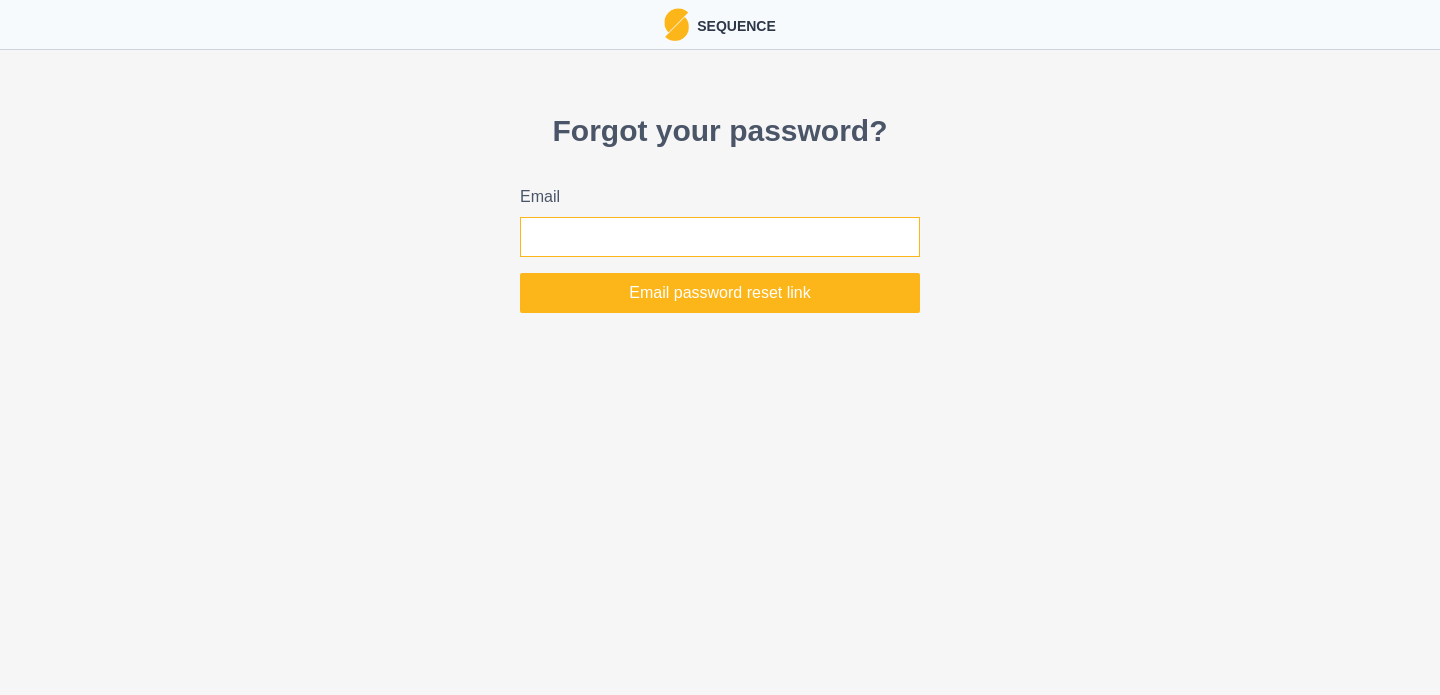 click on "Email" at bounding box center [720, 237] 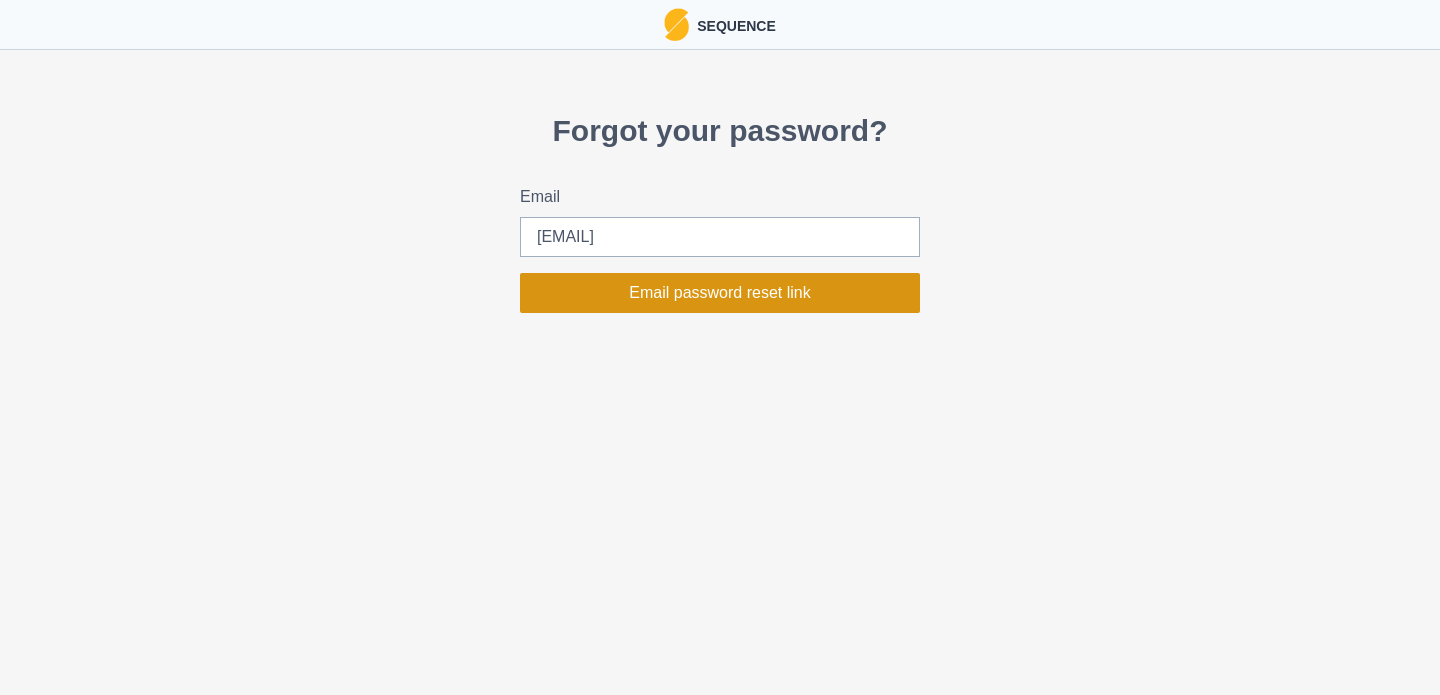 click on "Email password reset link" at bounding box center [720, 293] 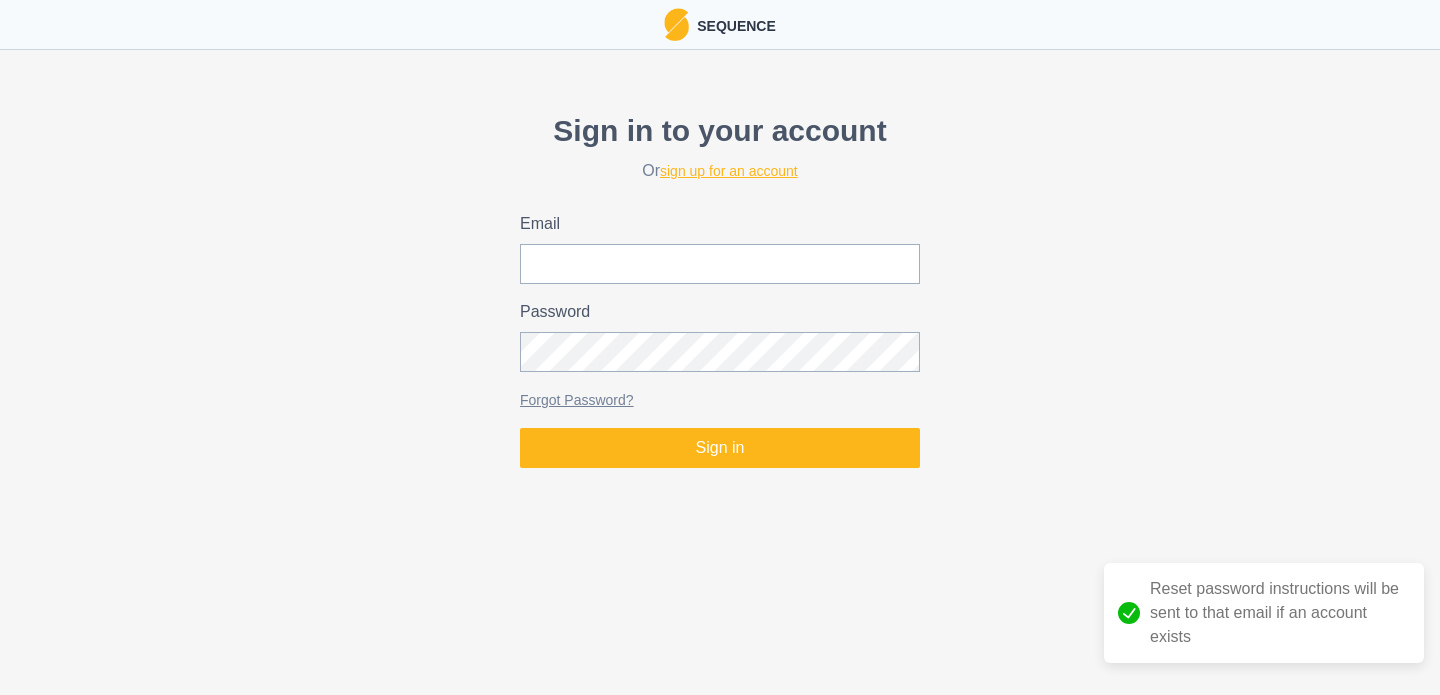 click on "sign up for an account" at bounding box center (729, 171) 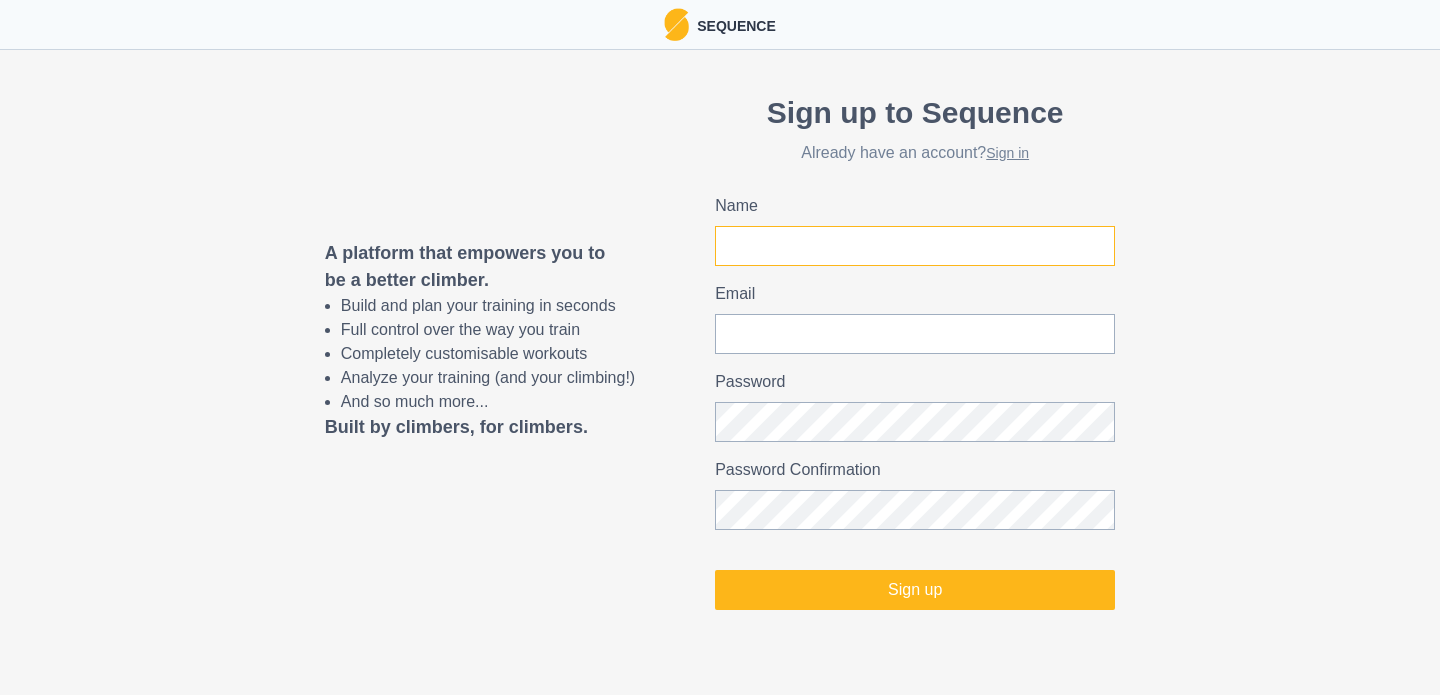 click on "Name" at bounding box center (915, 246) 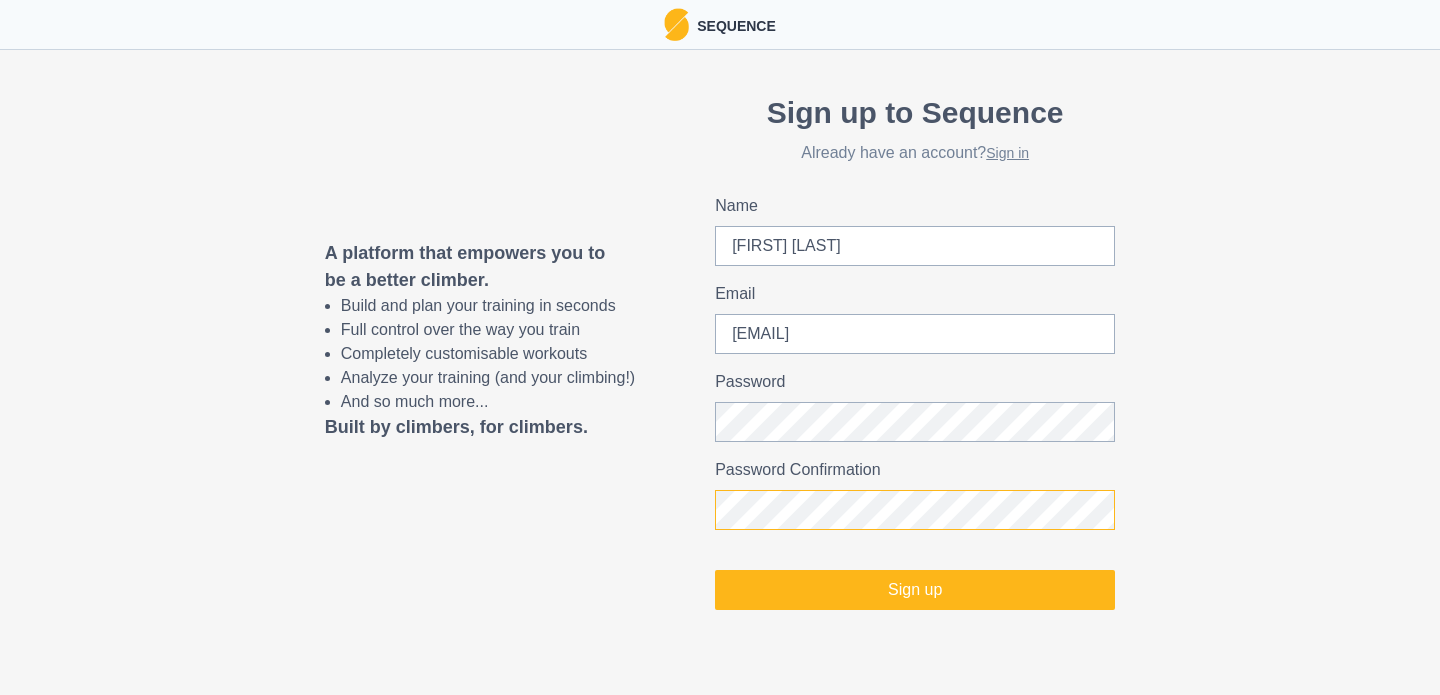 click on "Sign up" at bounding box center (915, 590) 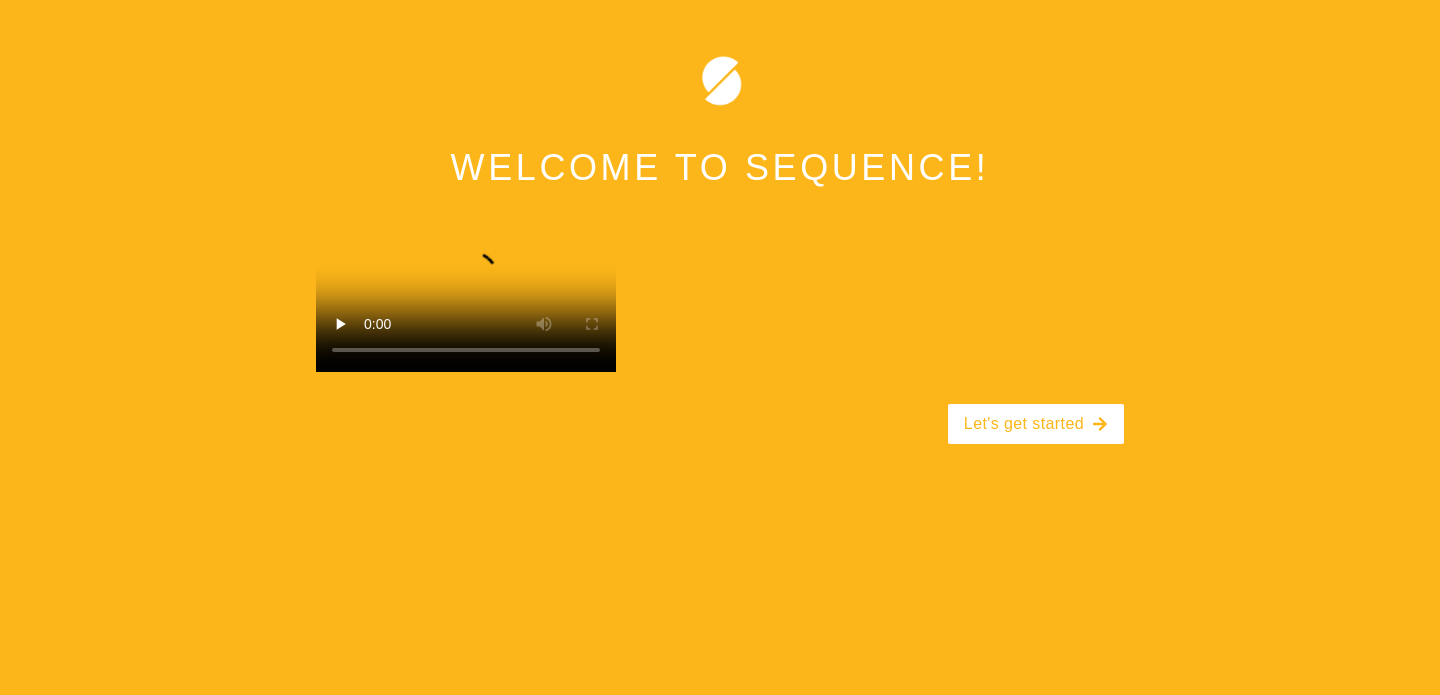 scroll, scrollTop: 101, scrollLeft: 0, axis: vertical 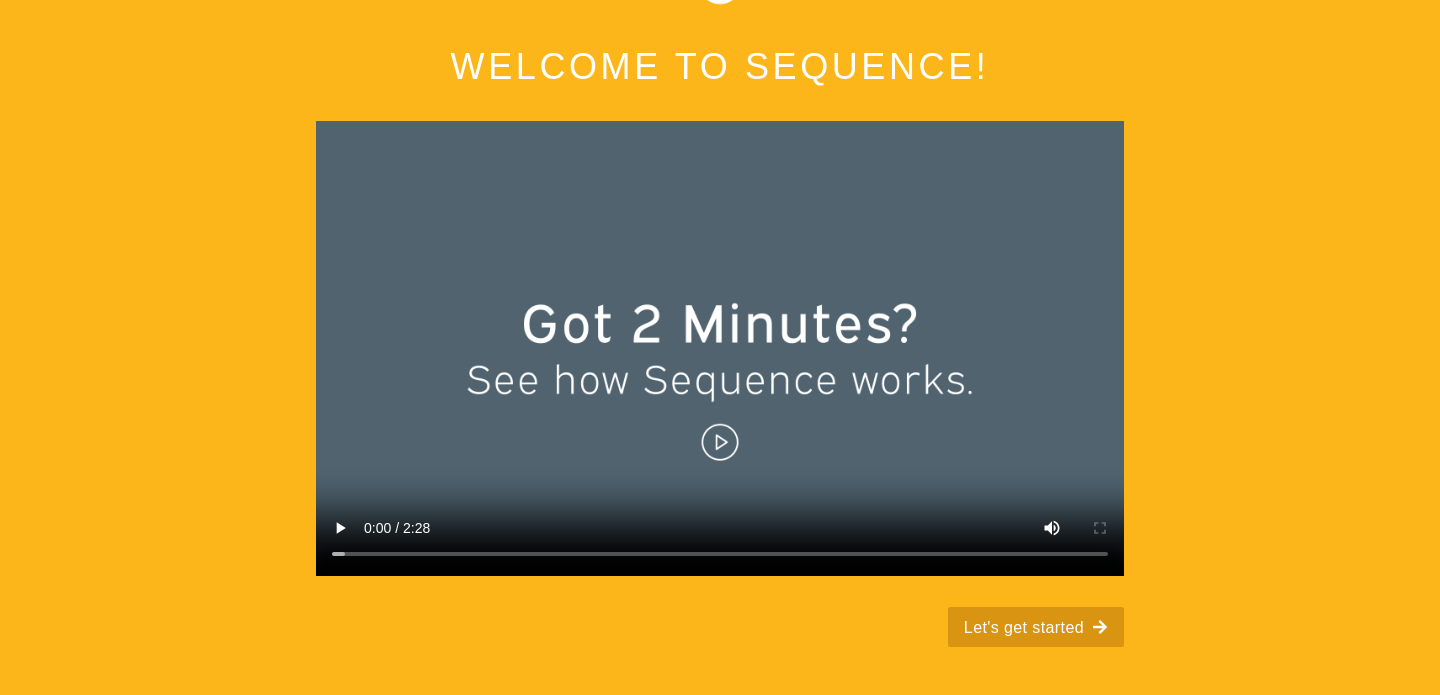 click on "Let's get started" at bounding box center (1036, 627) 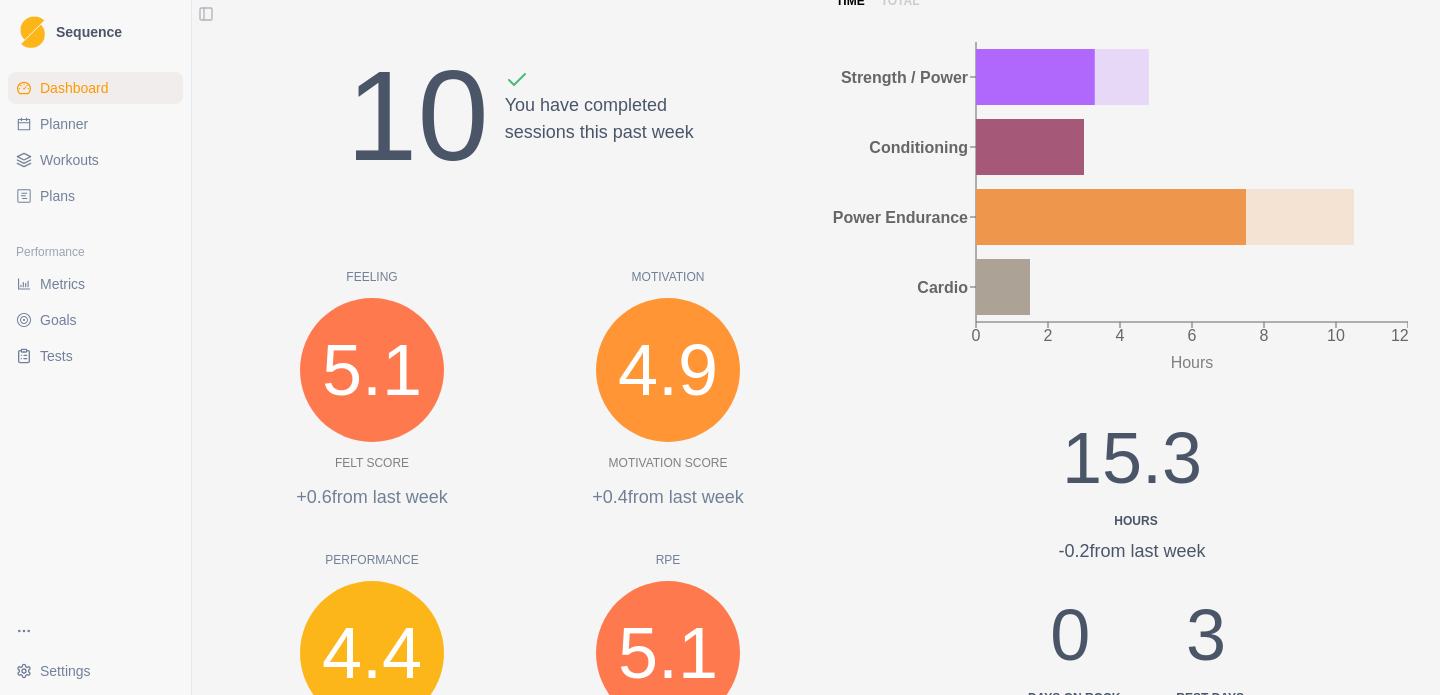scroll, scrollTop: 0, scrollLeft: 0, axis: both 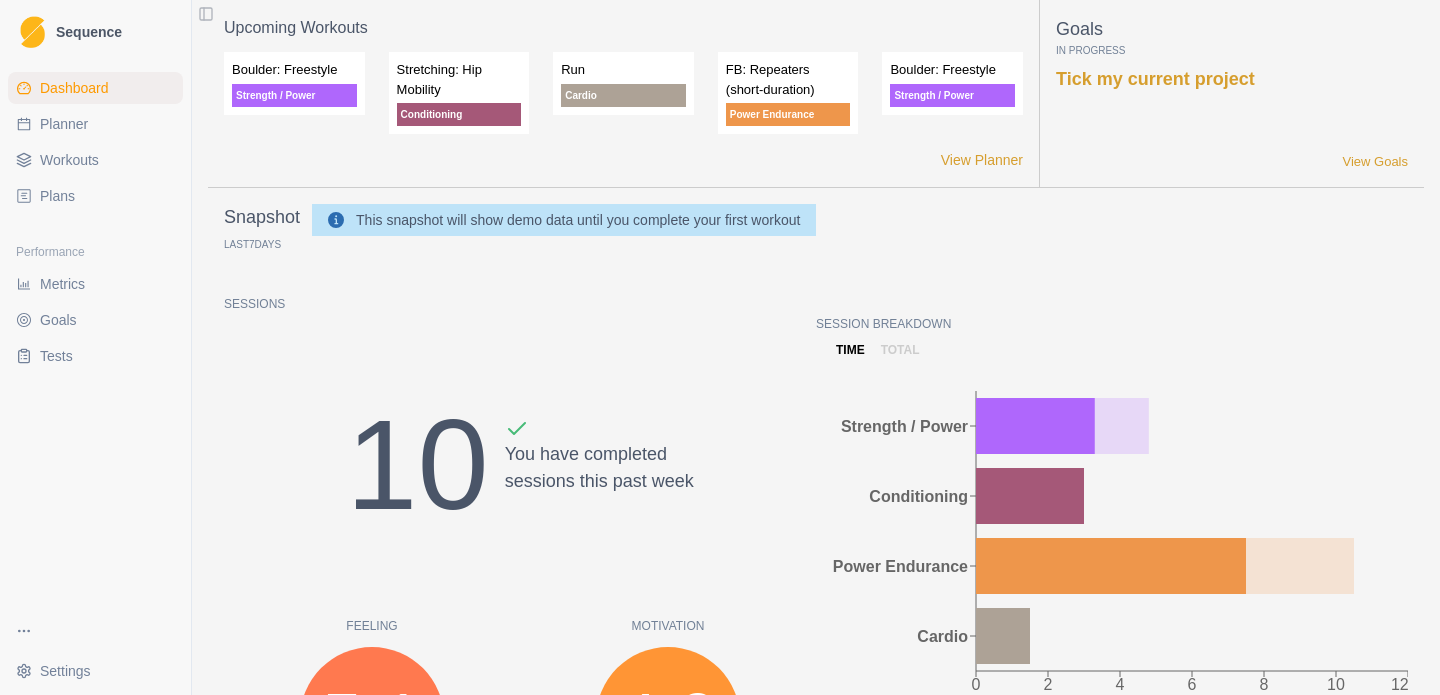 click on "Planner" at bounding box center (64, 124) 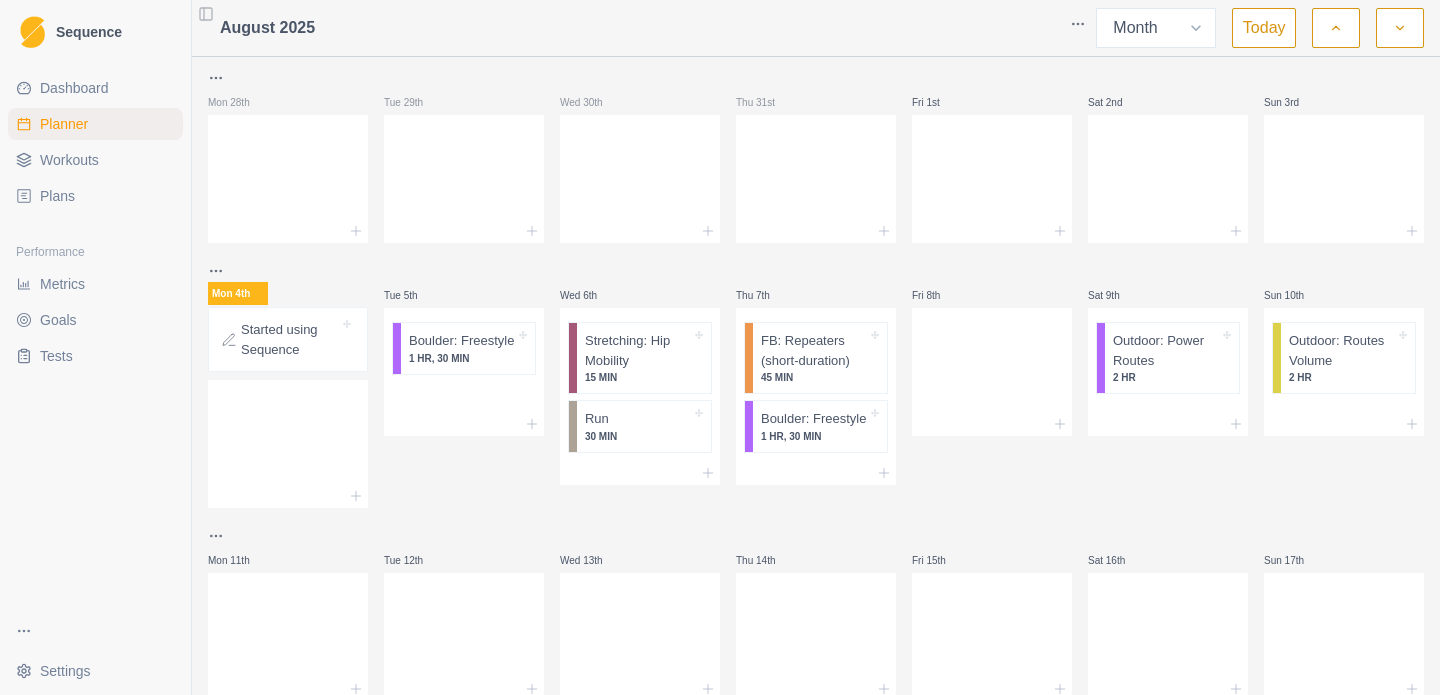 click on "Planner" at bounding box center [64, 124] 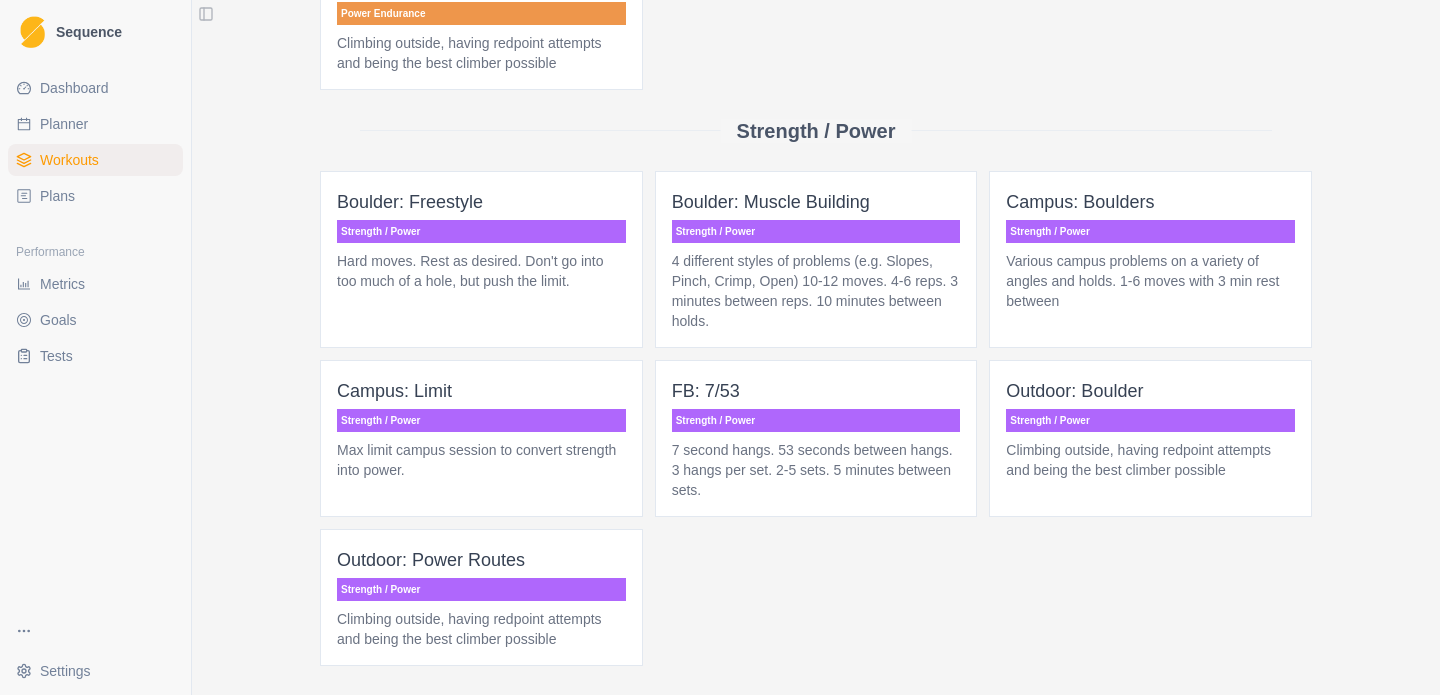 scroll, scrollTop: 1348, scrollLeft: 0, axis: vertical 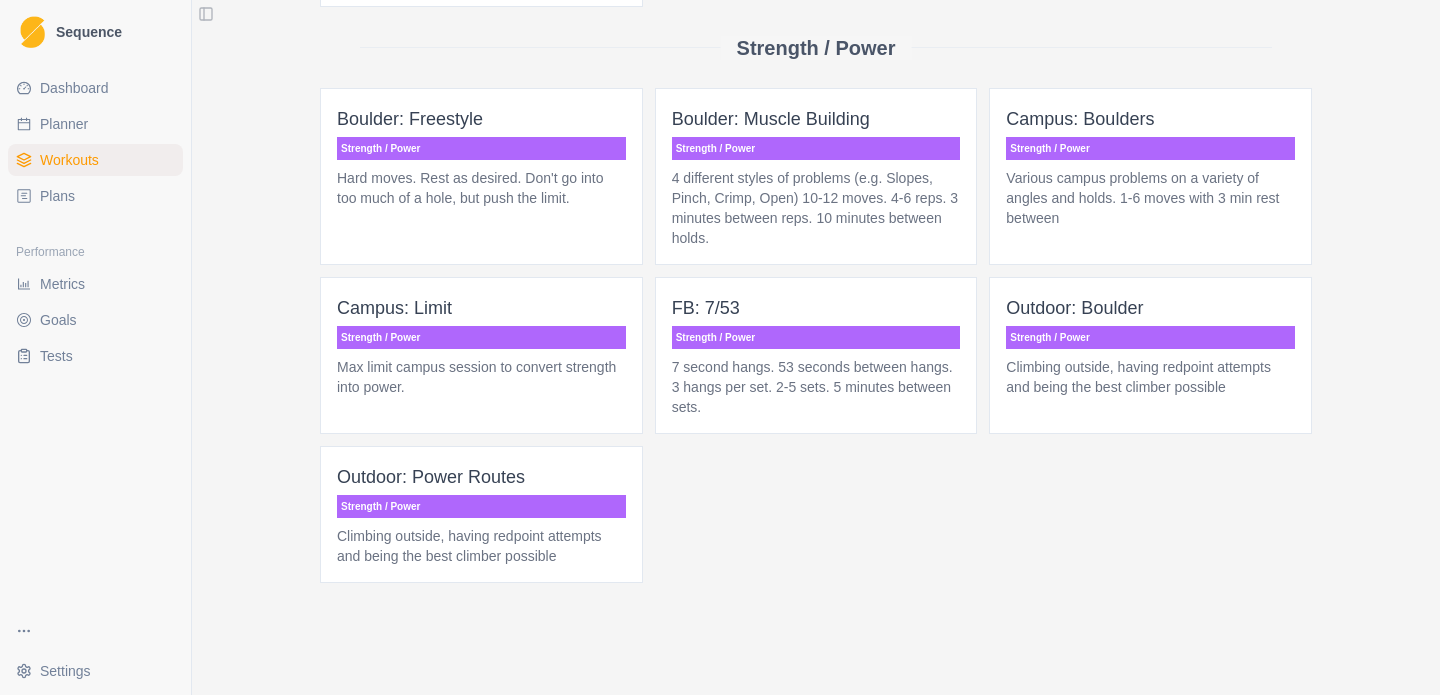 click on "Plans" at bounding box center [95, 196] 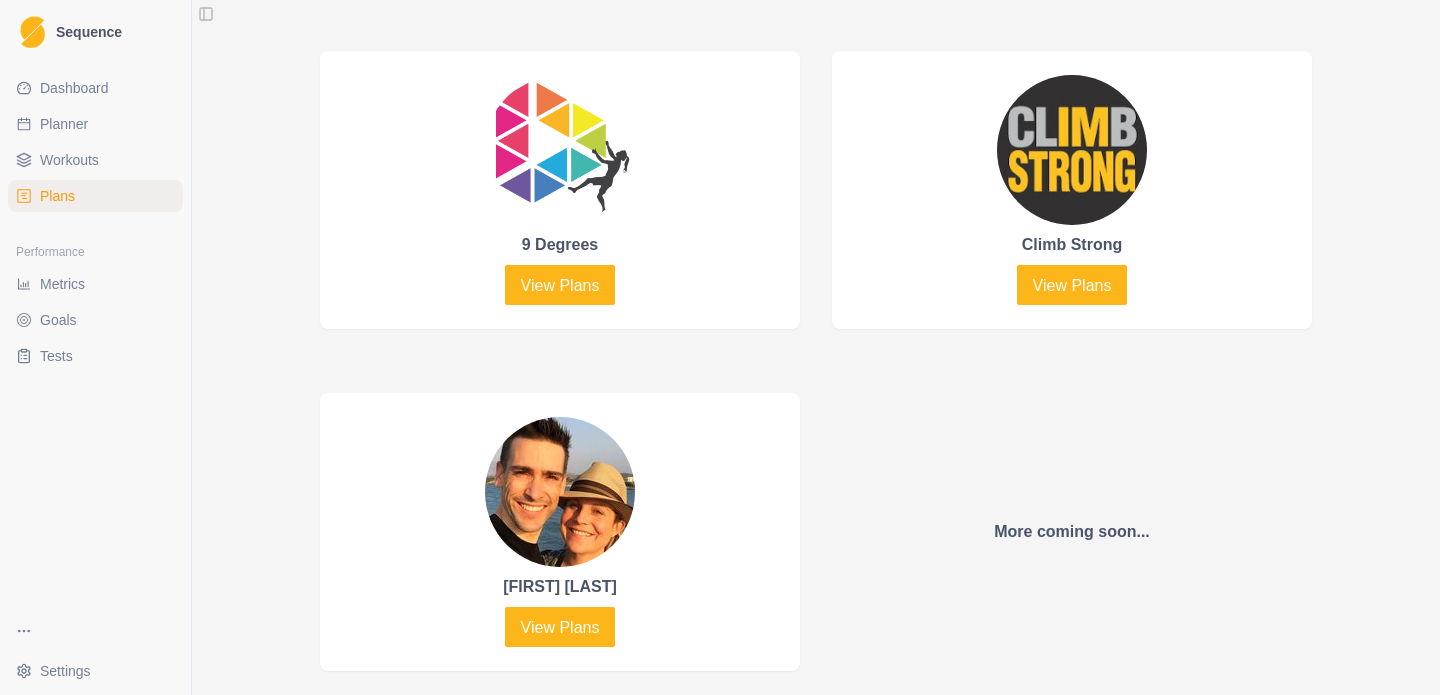 scroll, scrollTop: 887, scrollLeft: 0, axis: vertical 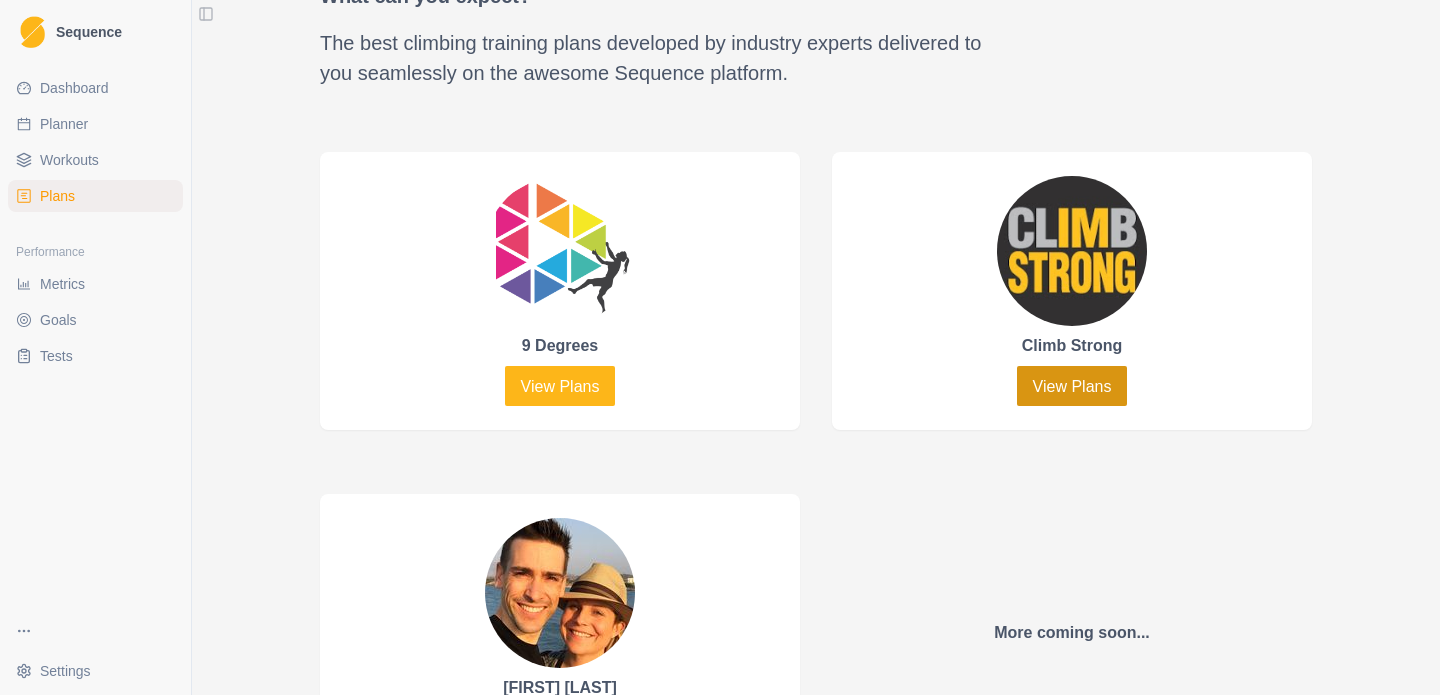 click on "View Plans" at bounding box center [1072, 386] 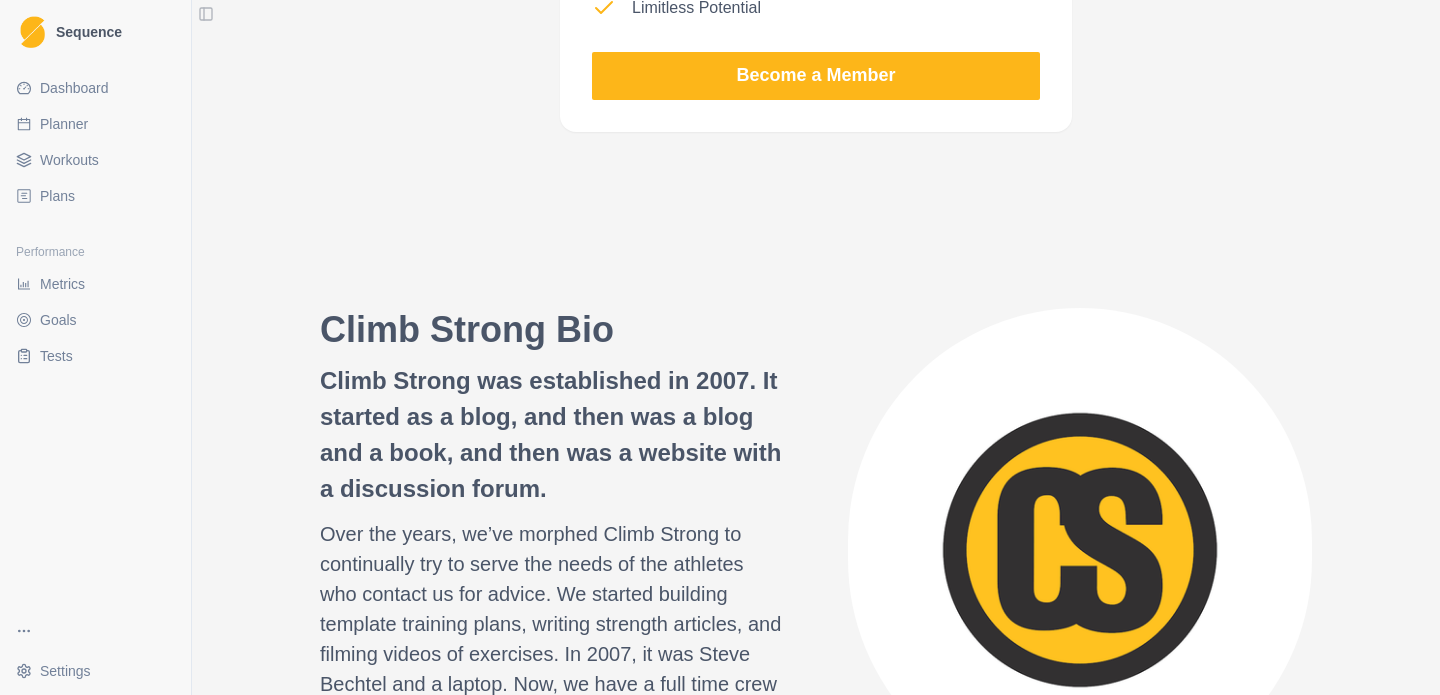scroll, scrollTop: 2061, scrollLeft: 0, axis: vertical 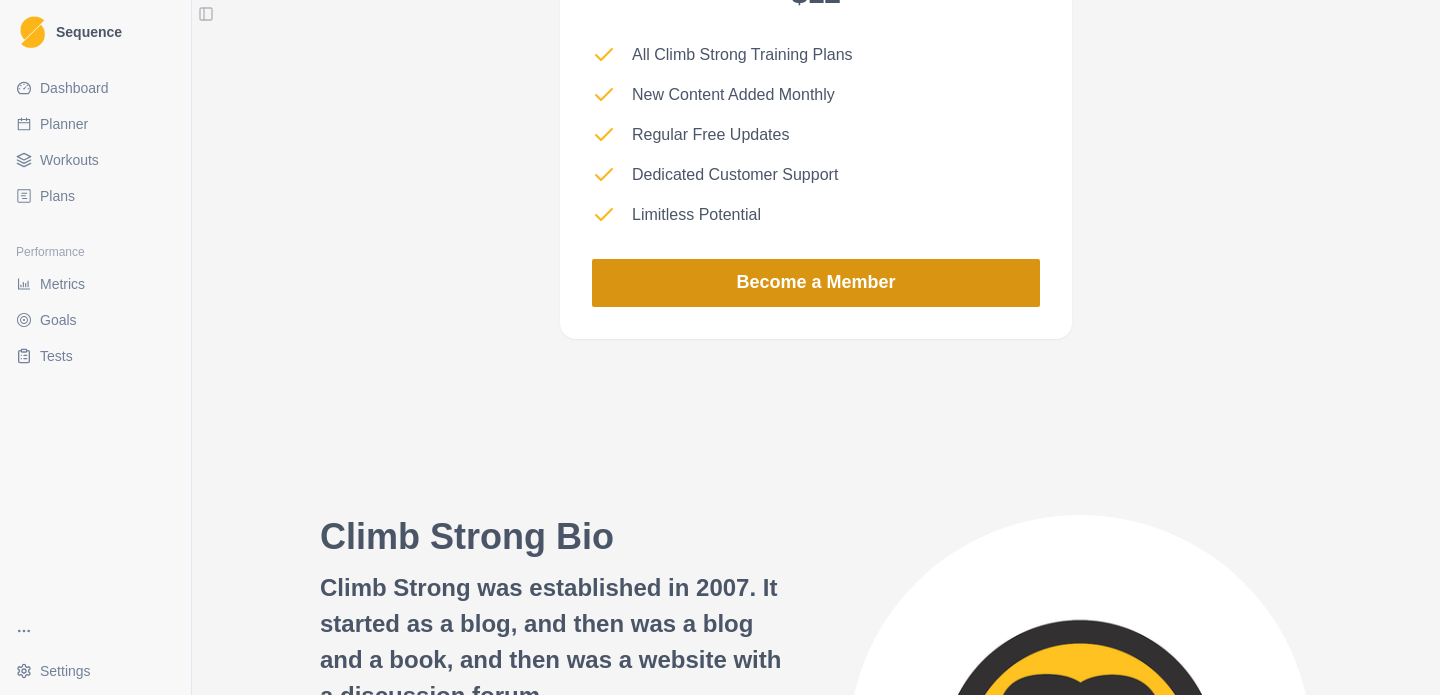 click on "Become a Member" at bounding box center (816, 283) 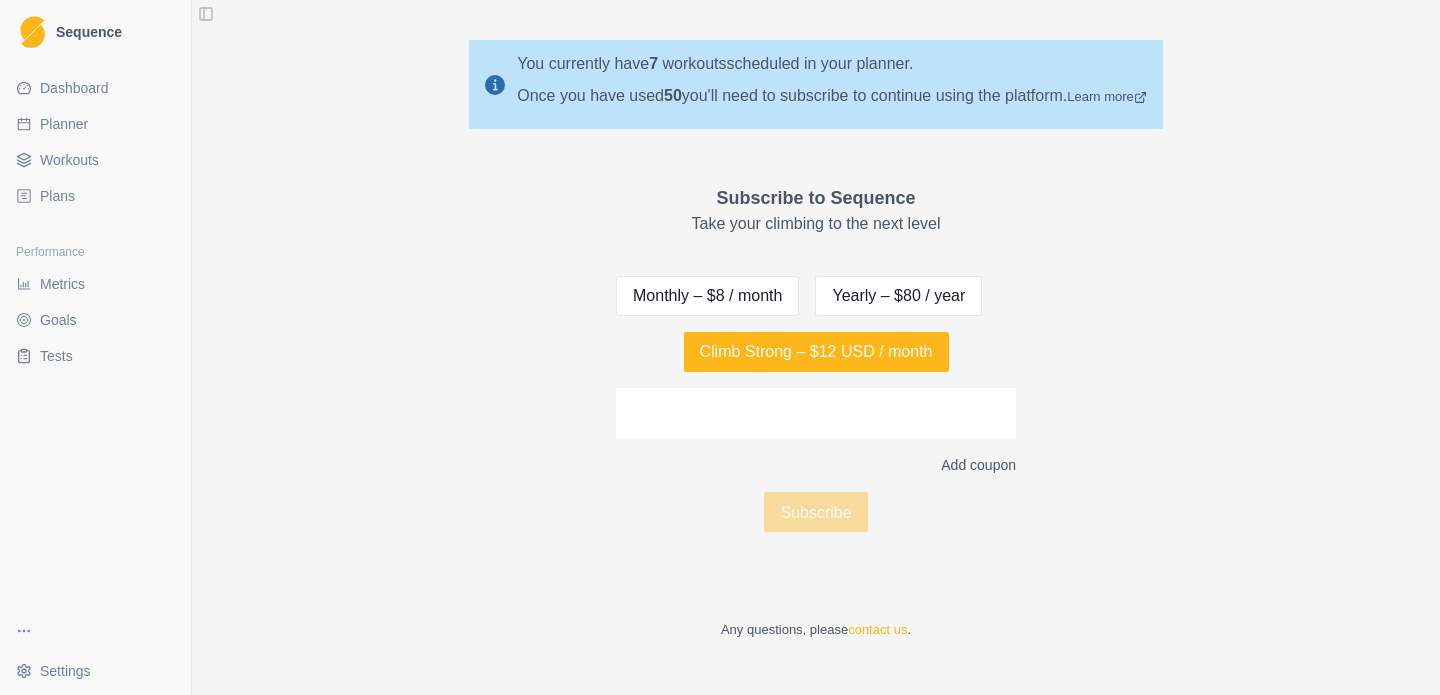 click on "You currently have  7   workouts  scheduled in your planner." at bounding box center [715, 64] 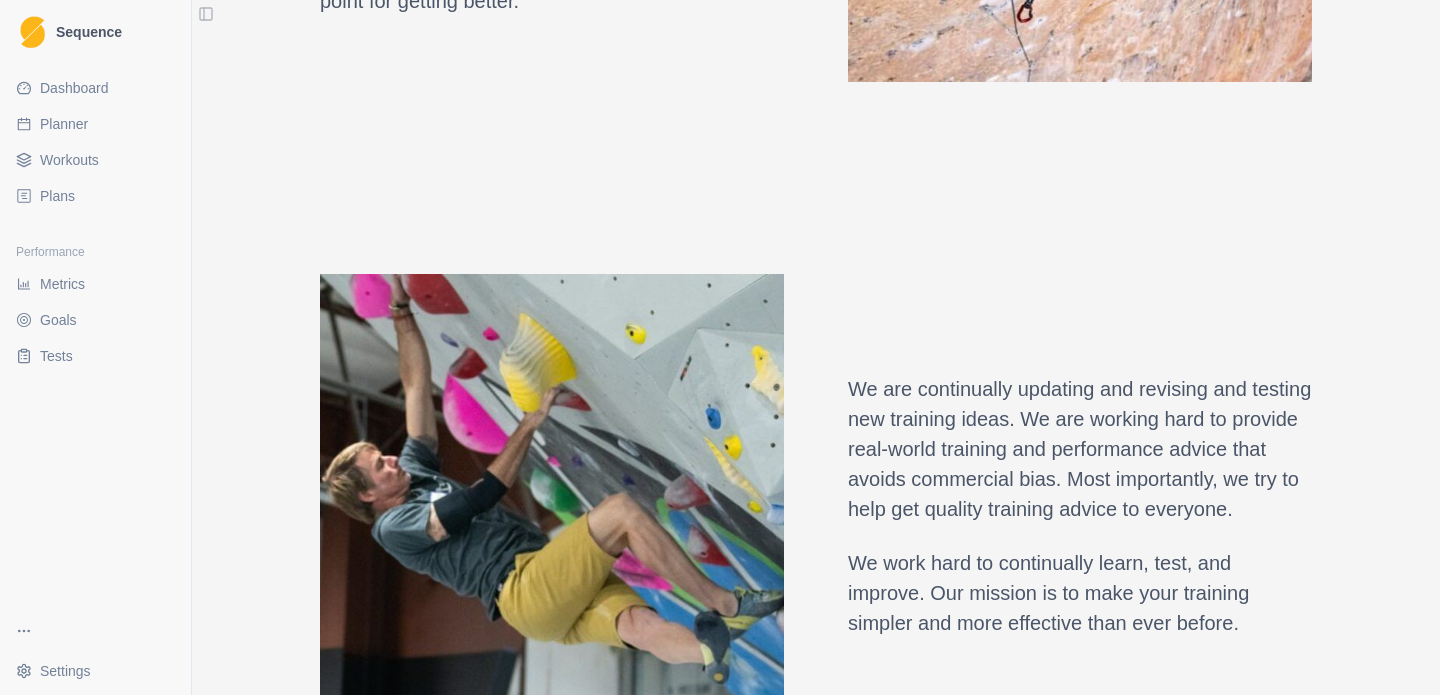 scroll, scrollTop: 0, scrollLeft: 0, axis: both 